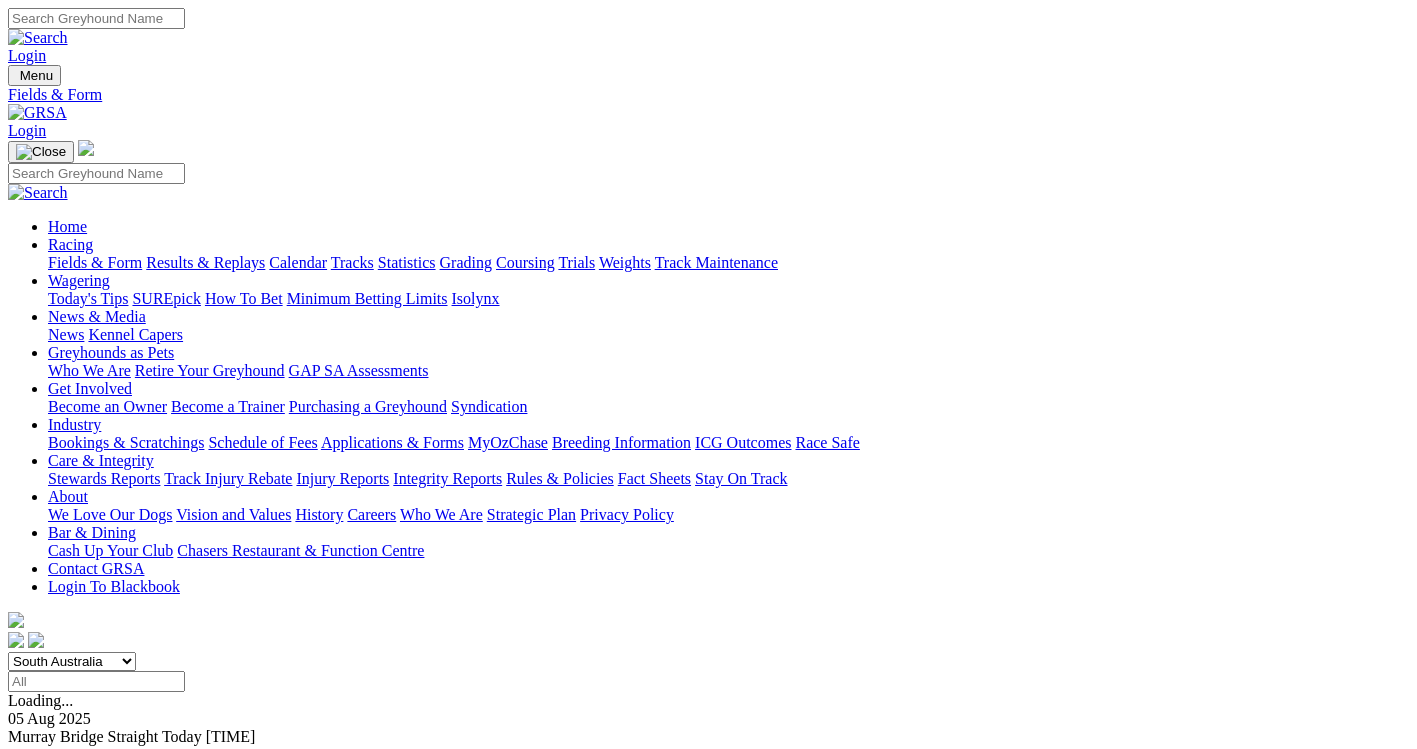 scroll, scrollTop: 300, scrollLeft: 0, axis: vertical 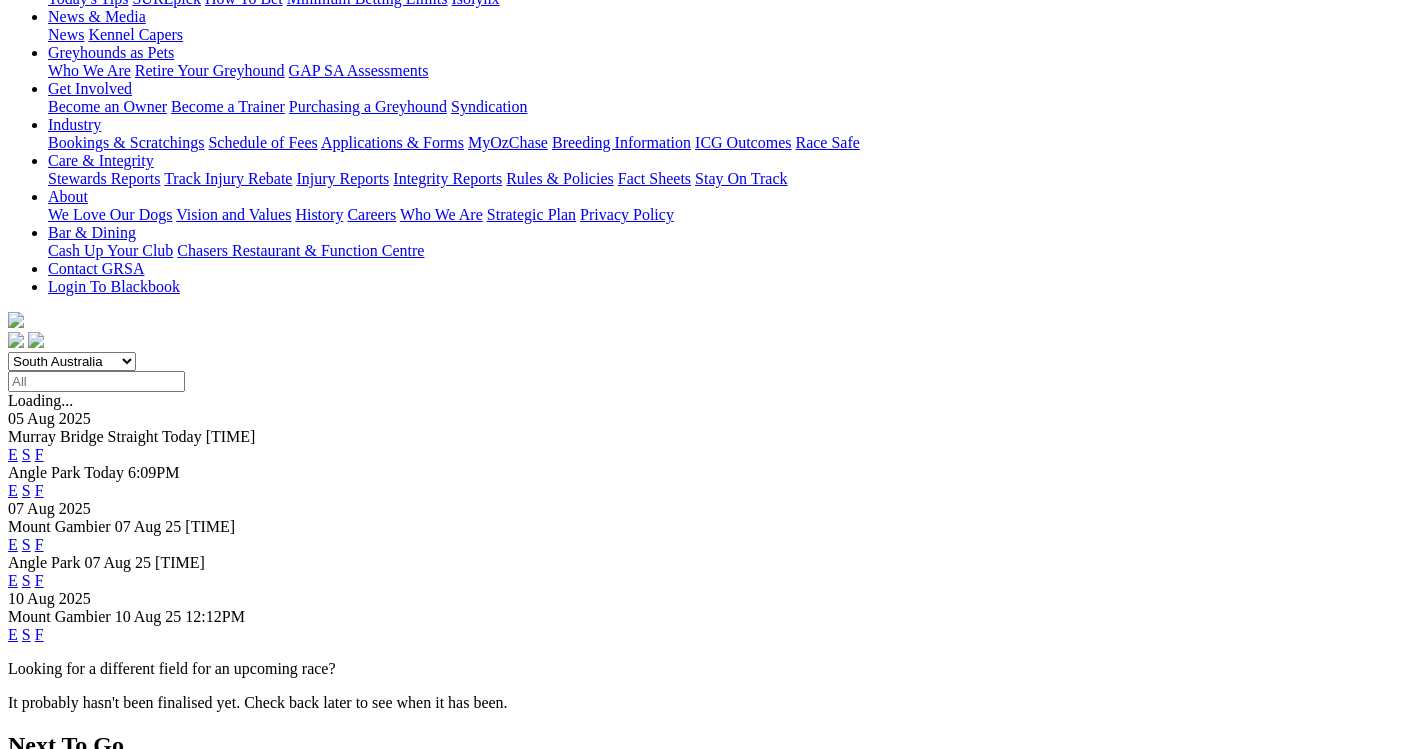 click on "F" at bounding box center [39, 580] 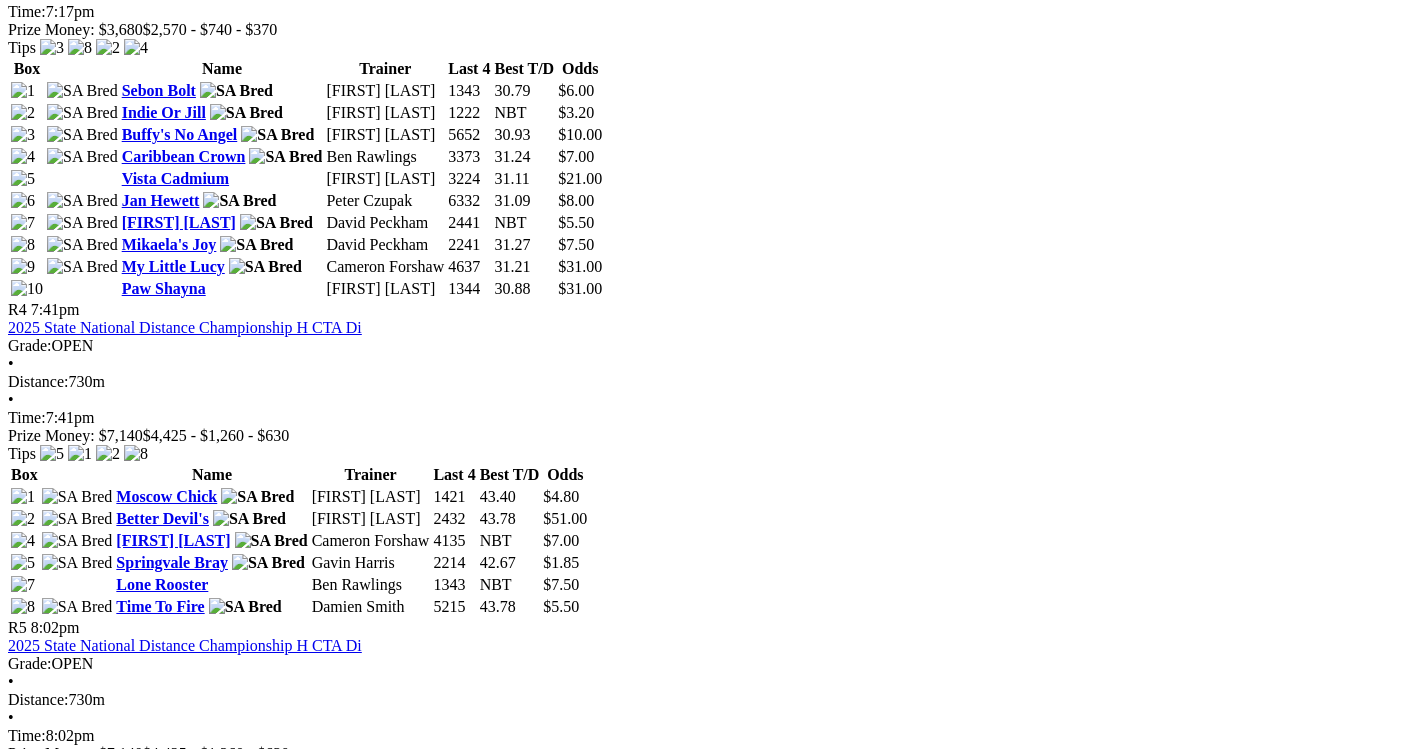scroll, scrollTop: 1900, scrollLeft: 0, axis: vertical 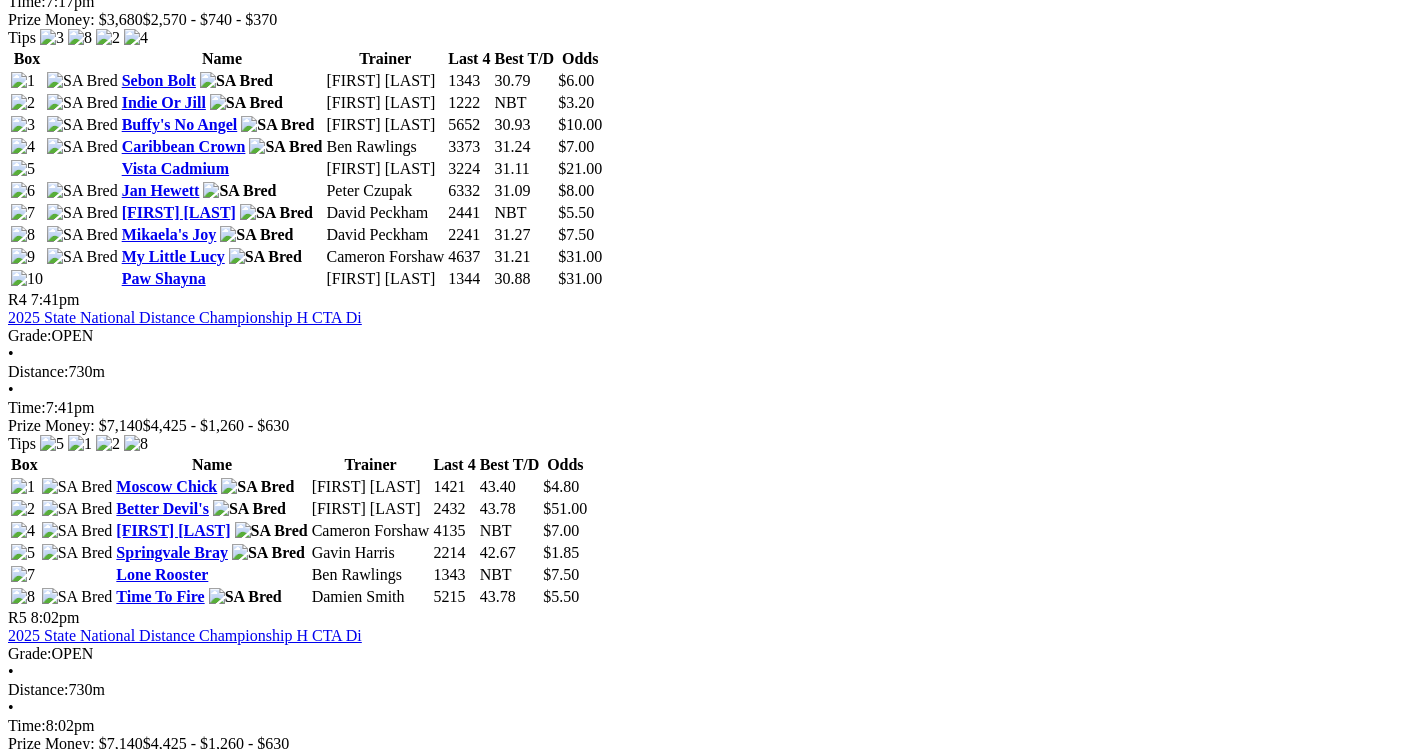 click on "Stormy Day" at bounding box center [163, 1780] 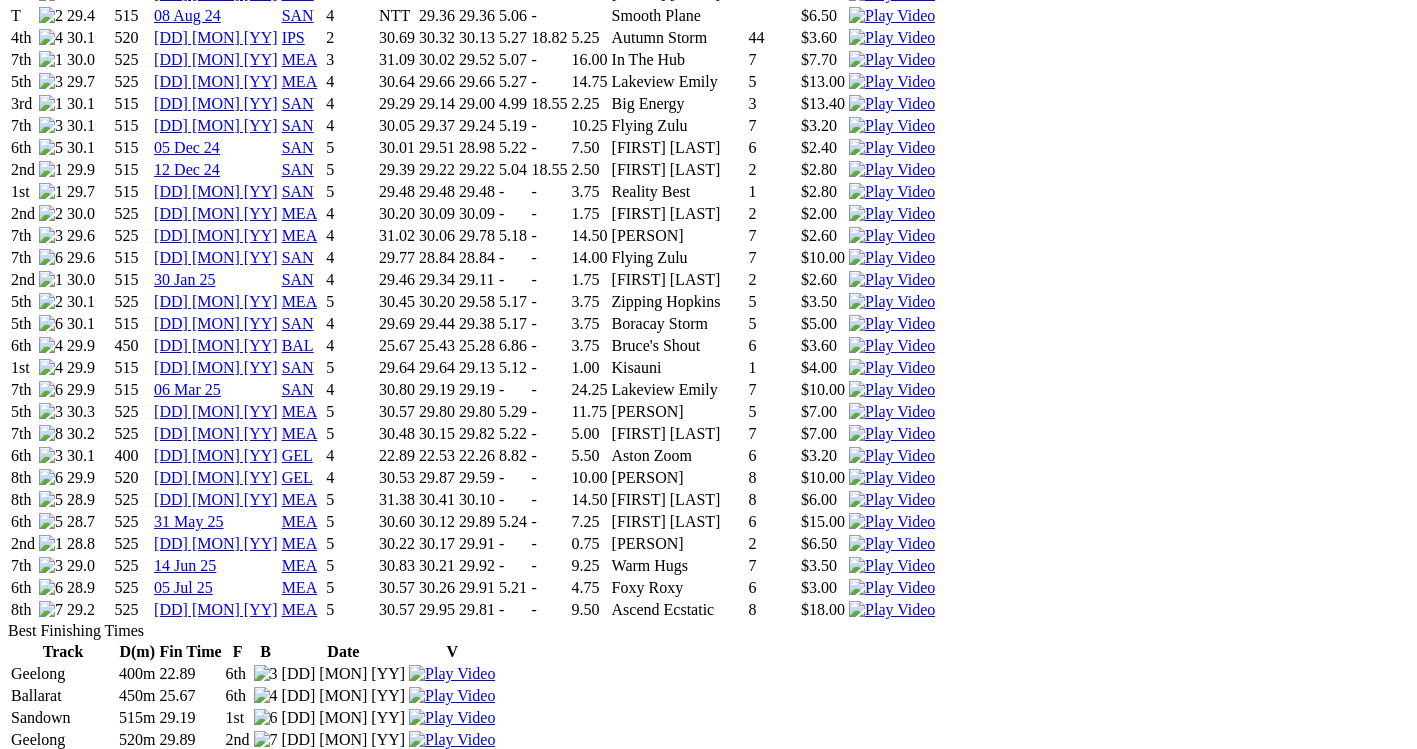 scroll, scrollTop: 2200, scrollLeft: 0, axis: vertical 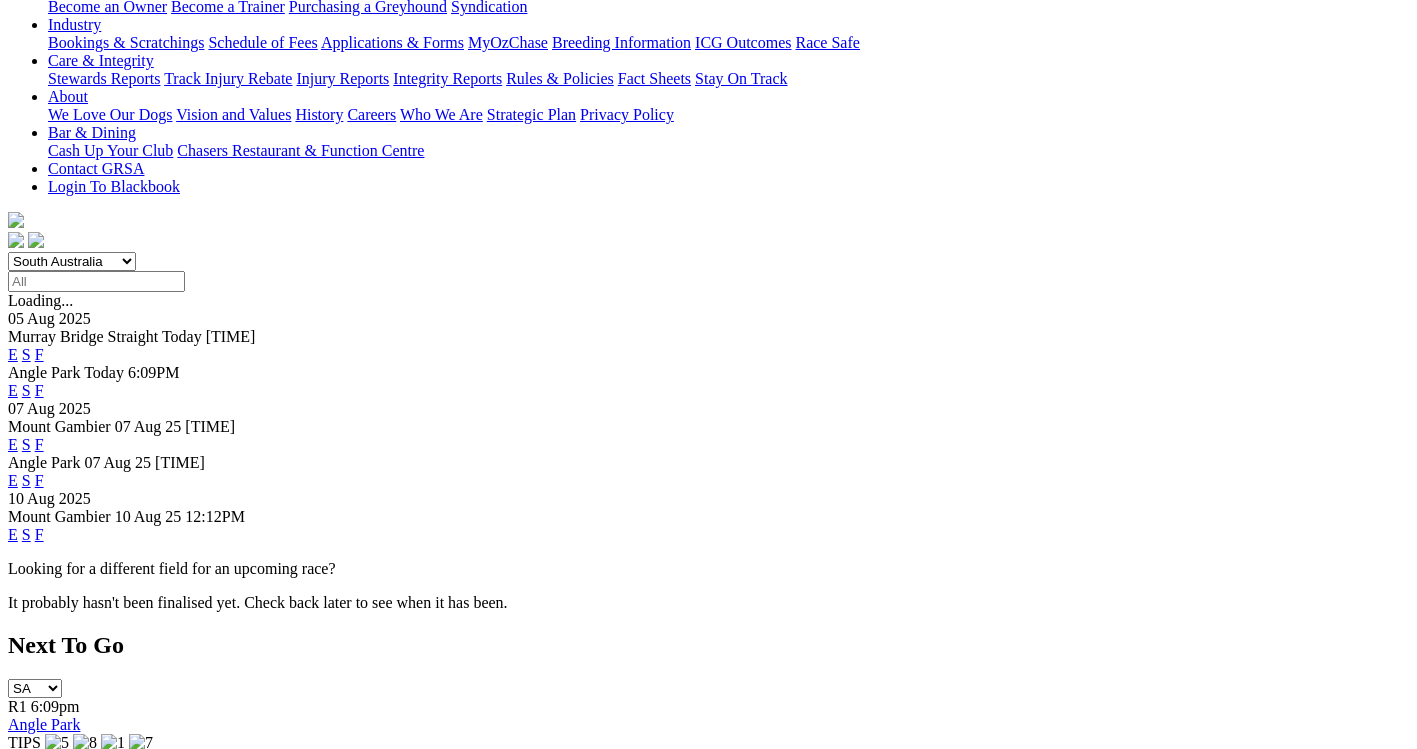 click on "F" at bounding box center (39, 480) 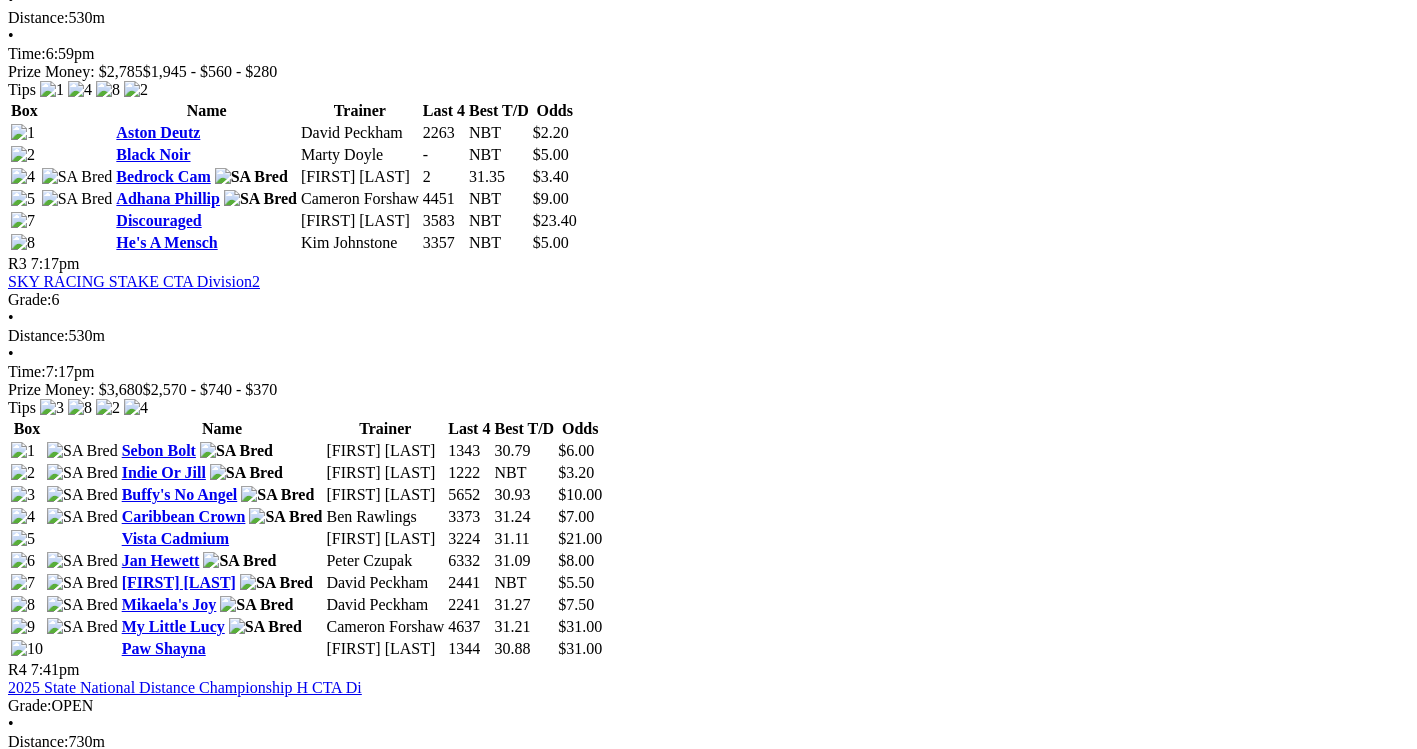 scroll, scrollTop: 1600, scrollLeft: 0, axis: vertical 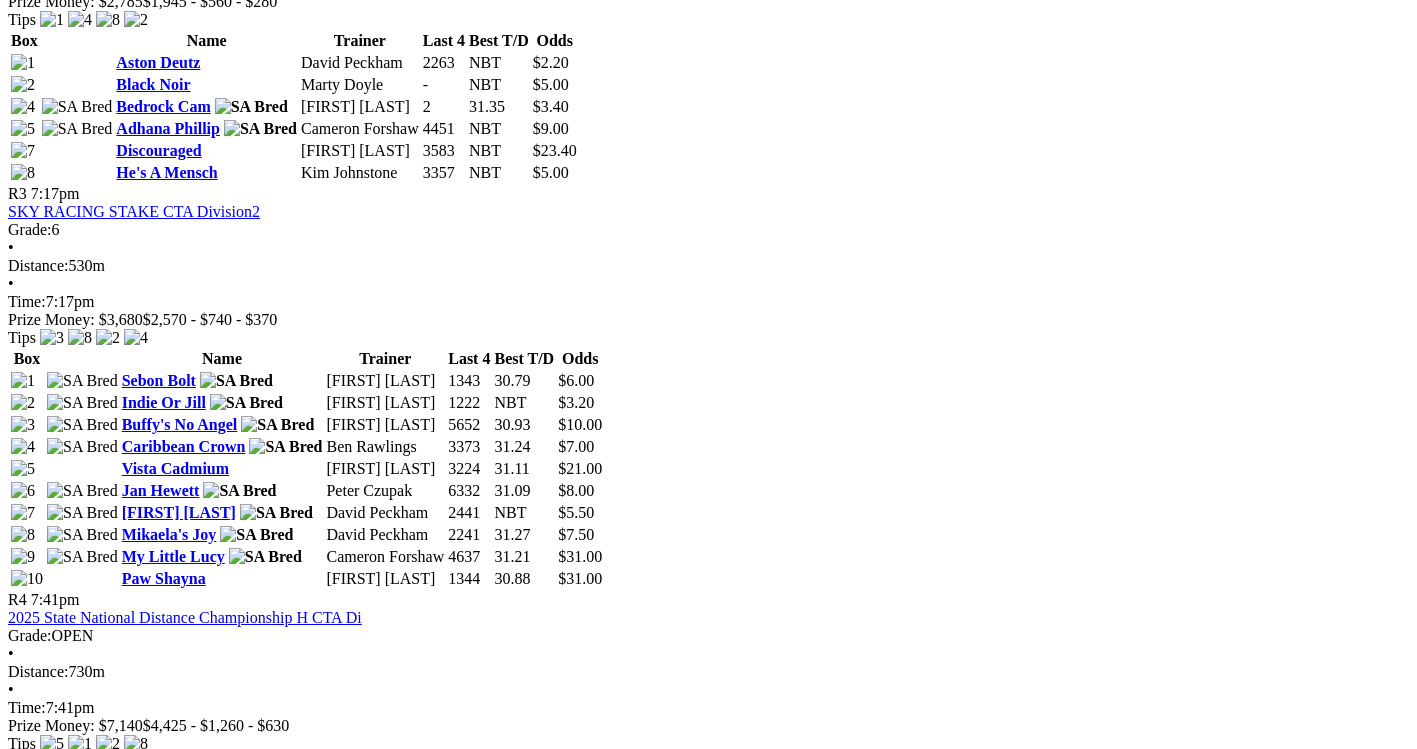 click on "Kisauni" at bounding box center [142, 1532] 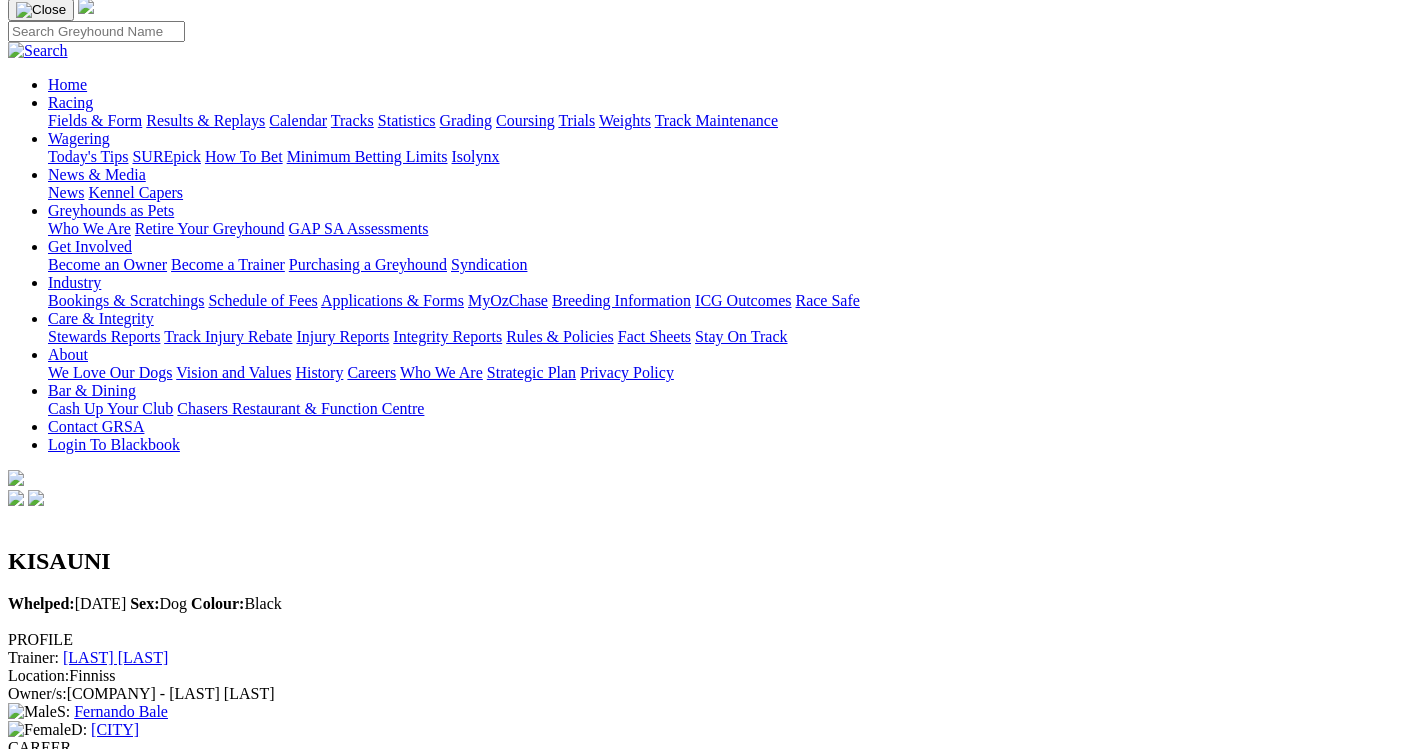 scroll, scrollTop: 200, scrollLeft: 0, axis: vertical 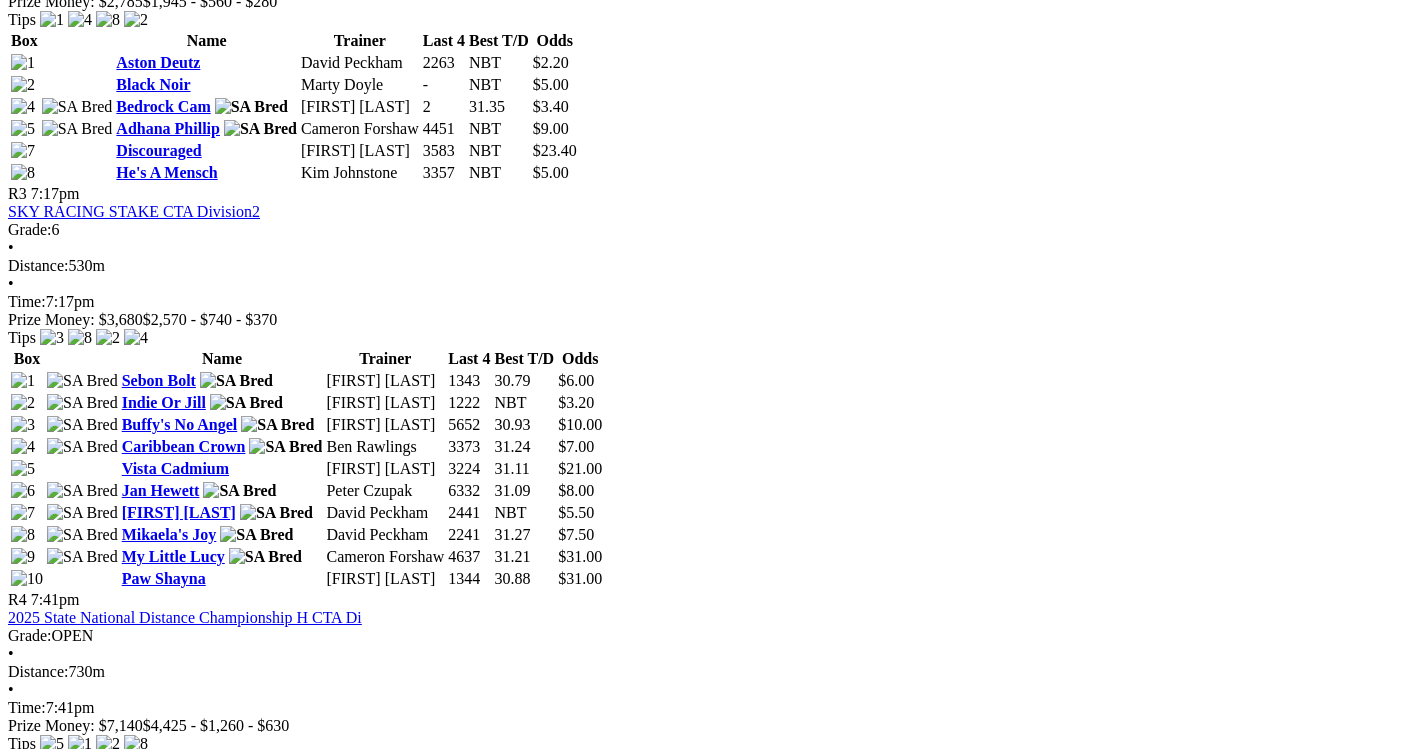 click on "[FIRST] [LAST]" at bounding box center [160, 1554] 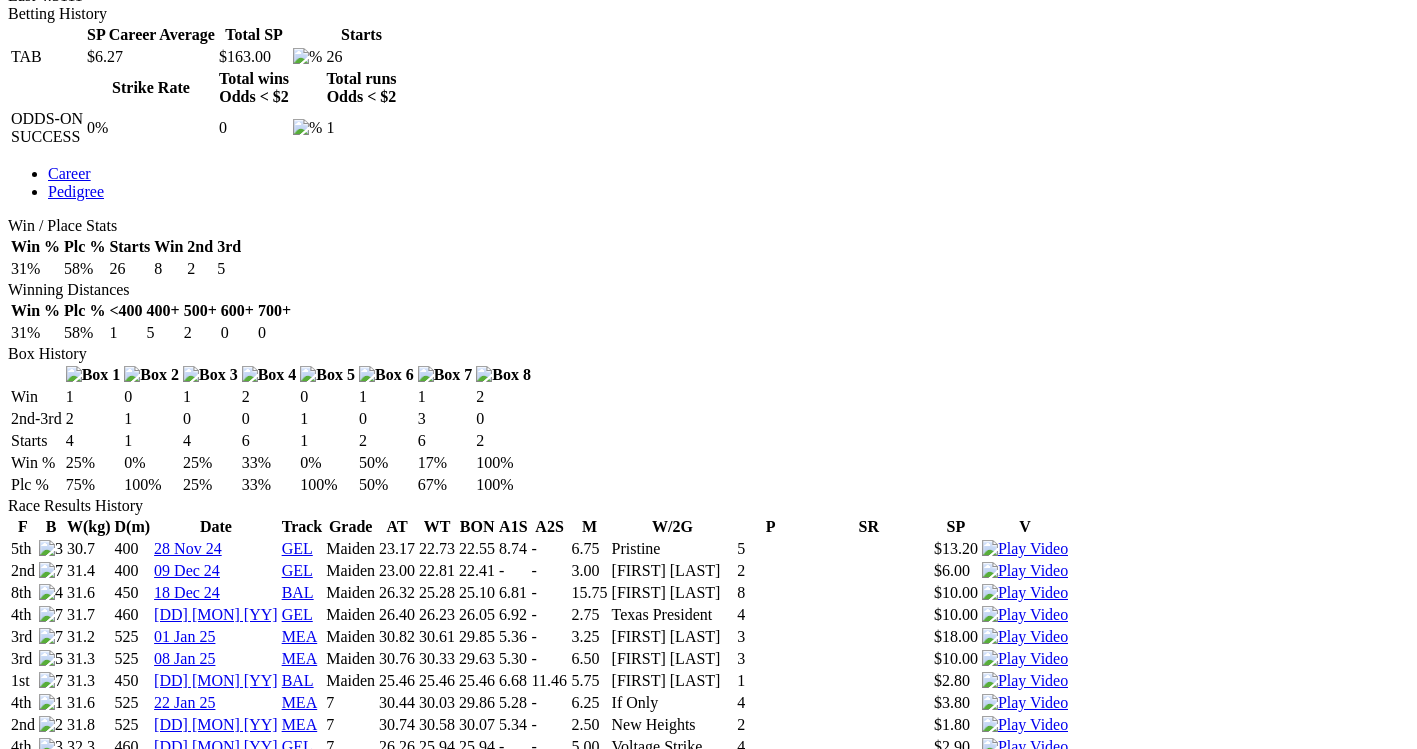 scroll, scrollTop: 1000, scrollLeft: 0, axis: vertical 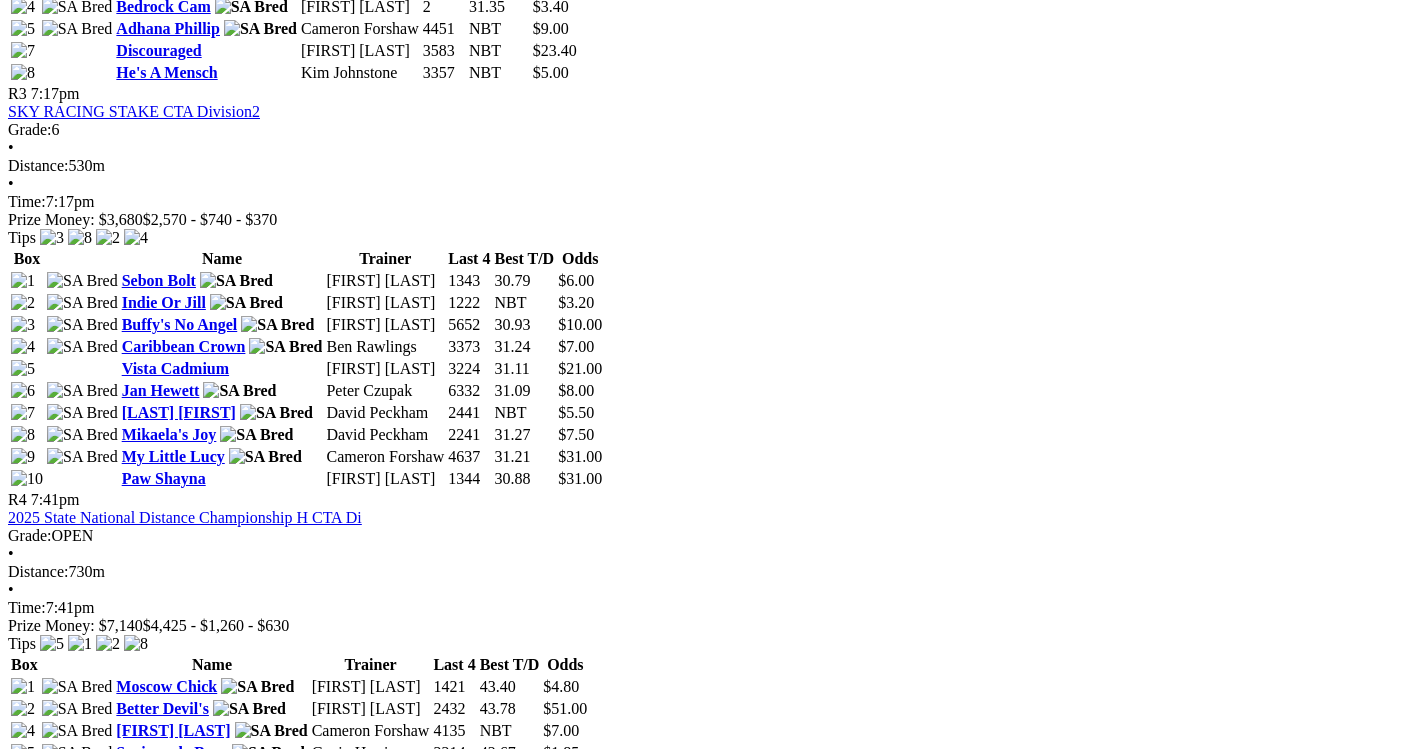 click on "Afire" at bounding box center [133, 1344] 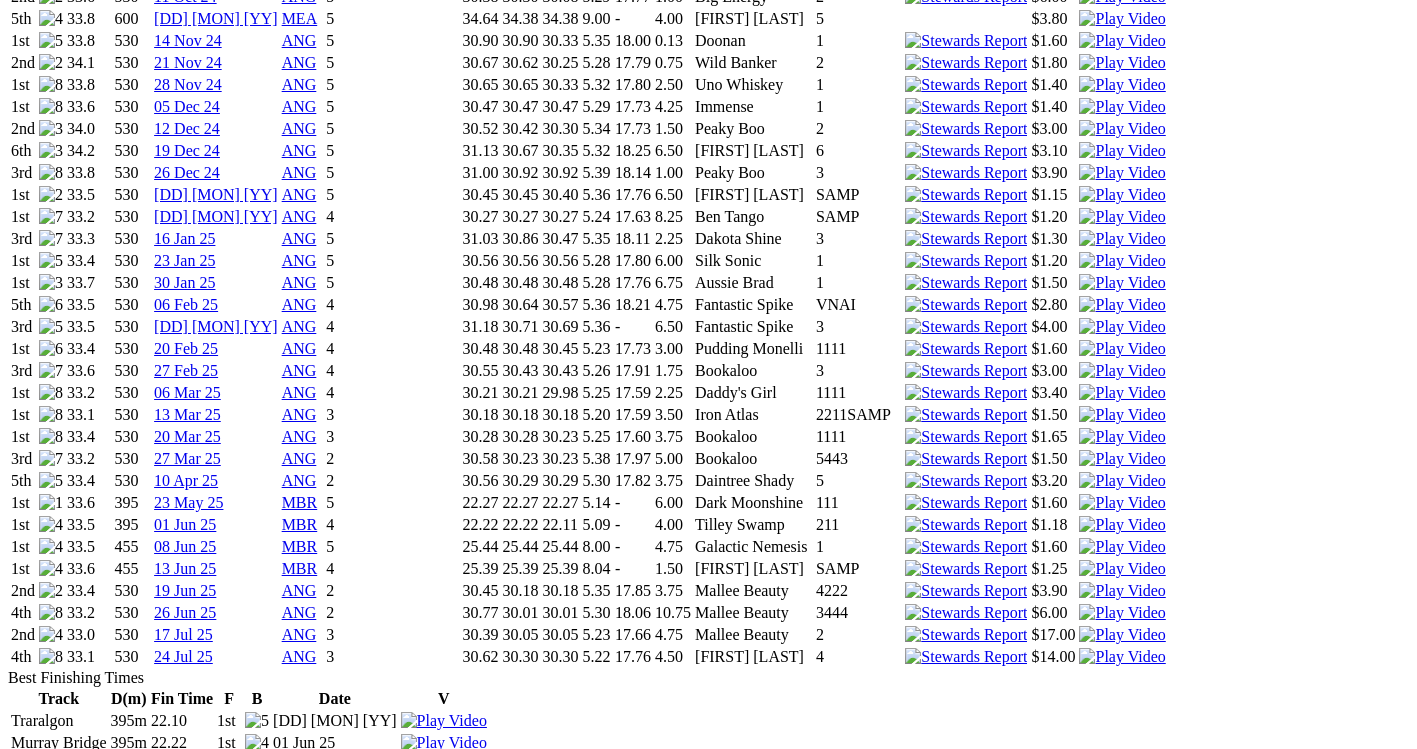scroll, scrollTop: 2700, scrollLeft: 0, axis: vertical 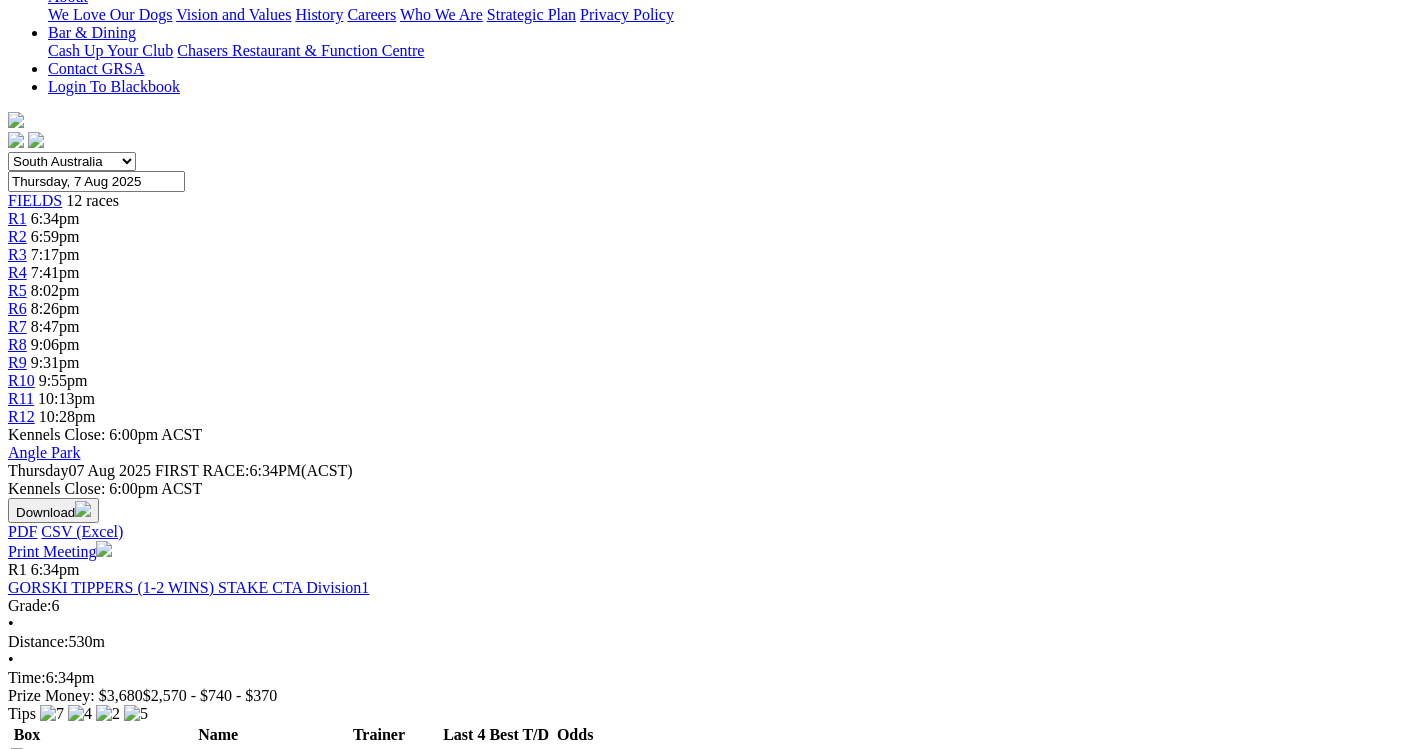 click on "Black Noir" at bounding box center (153, 1184) 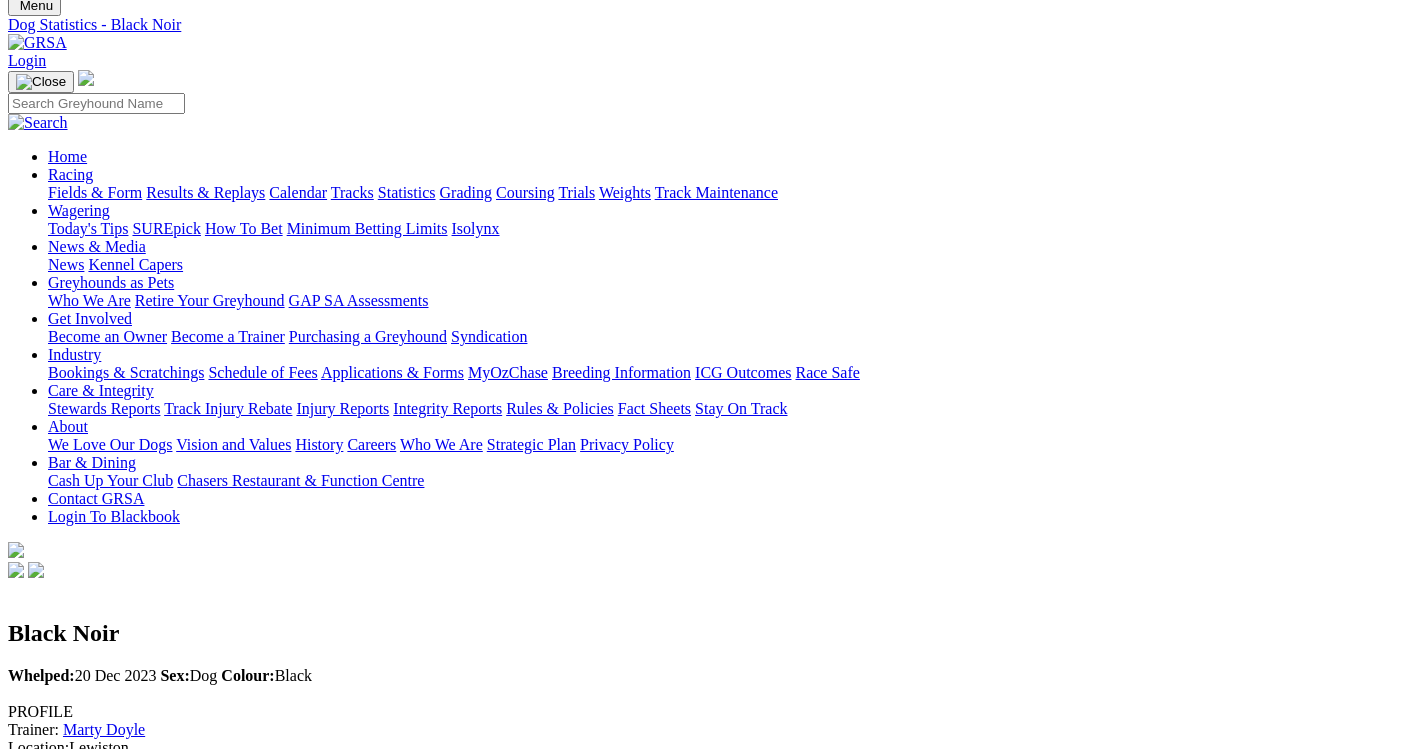 scroll, scrollTop: 0, scrollLeft: 0, axis: both 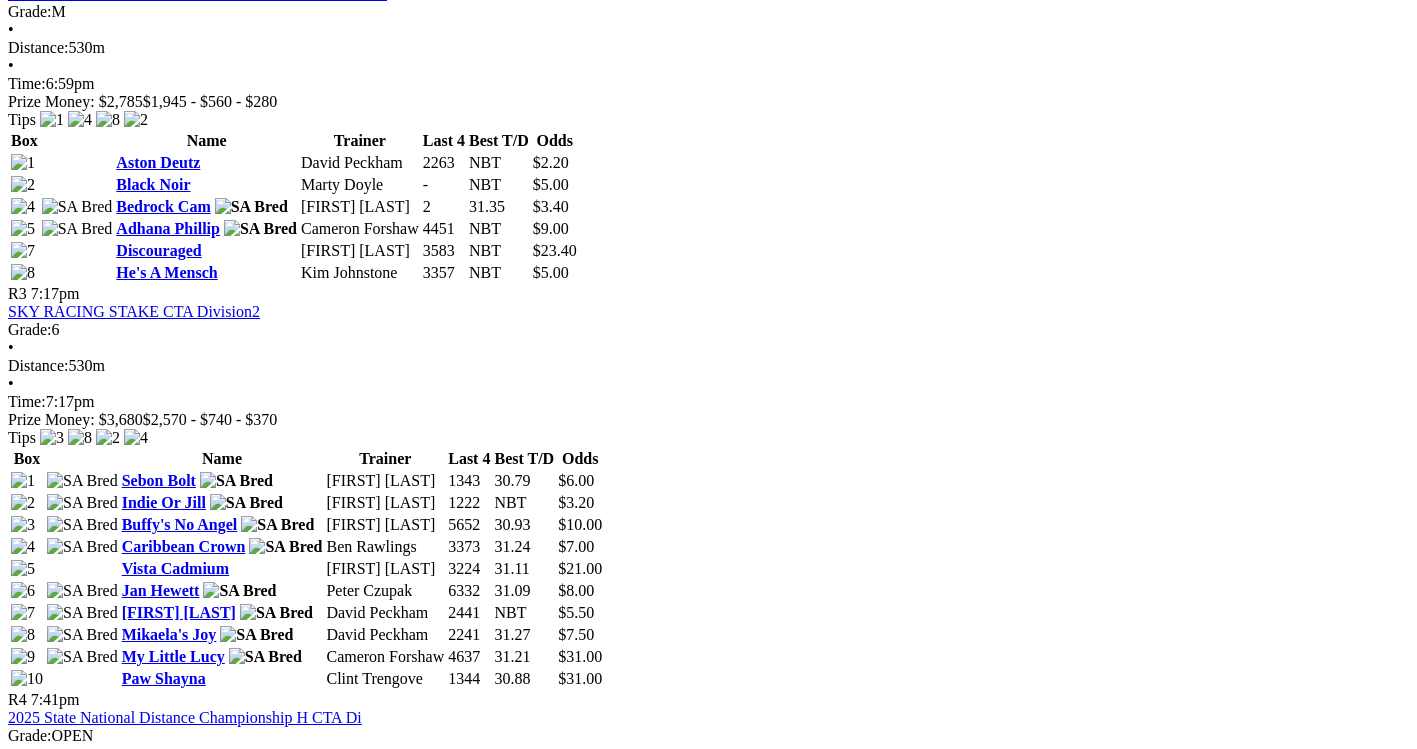 click on "Apilla" at bounding box center [137, 1248] 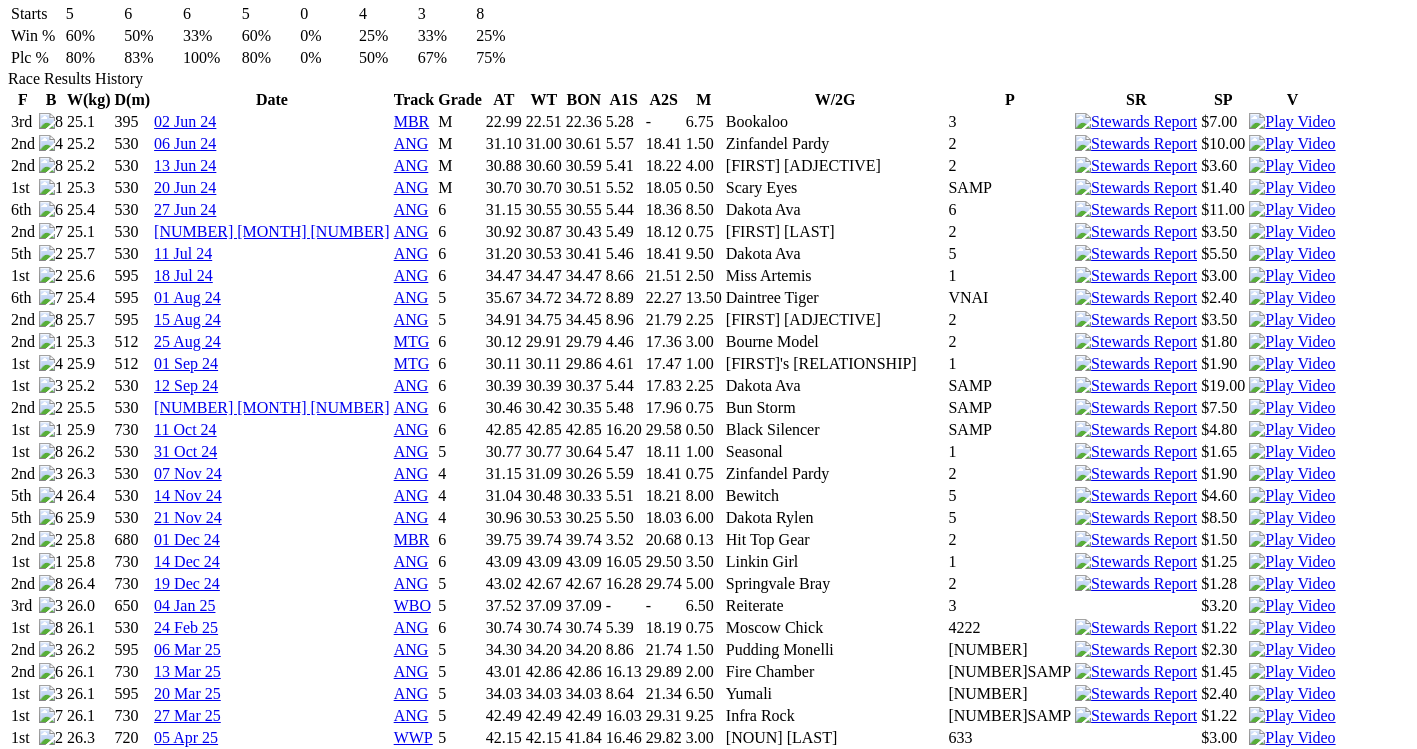 scroll, scrollTop: 1400, scrollLeft: 0, axis: vertical 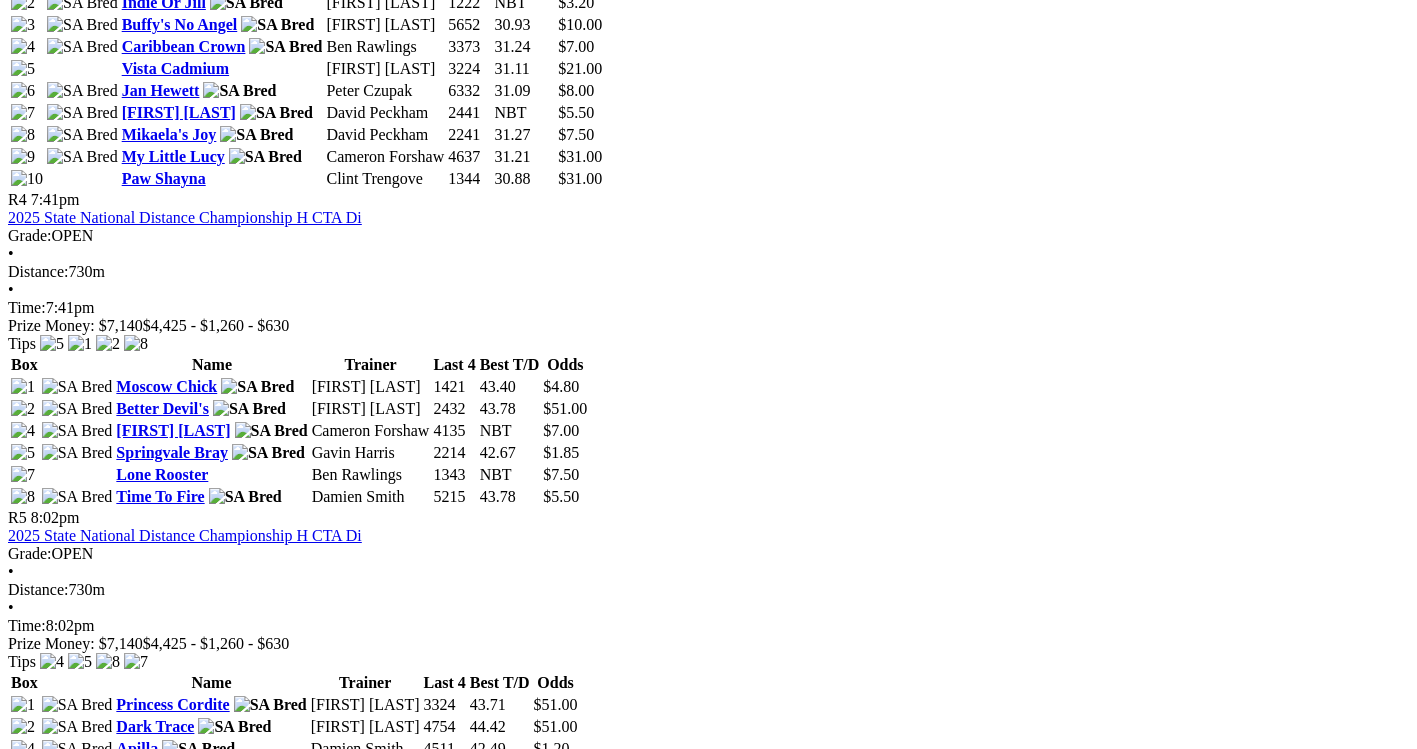 click on "Daintree Shady" at bounding box center (169, 1384) 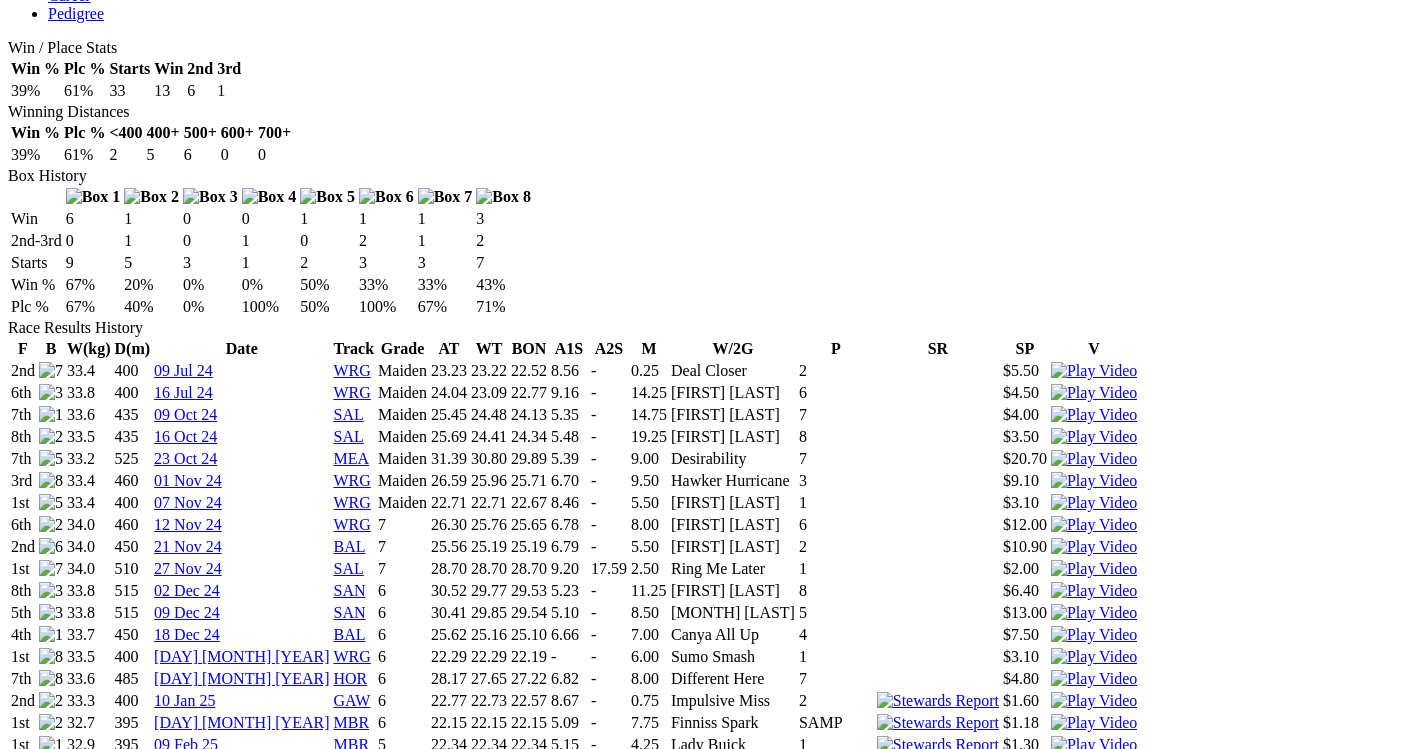 scroll, scrollTop: 1200, scrollLeft: 0, axis: vertical 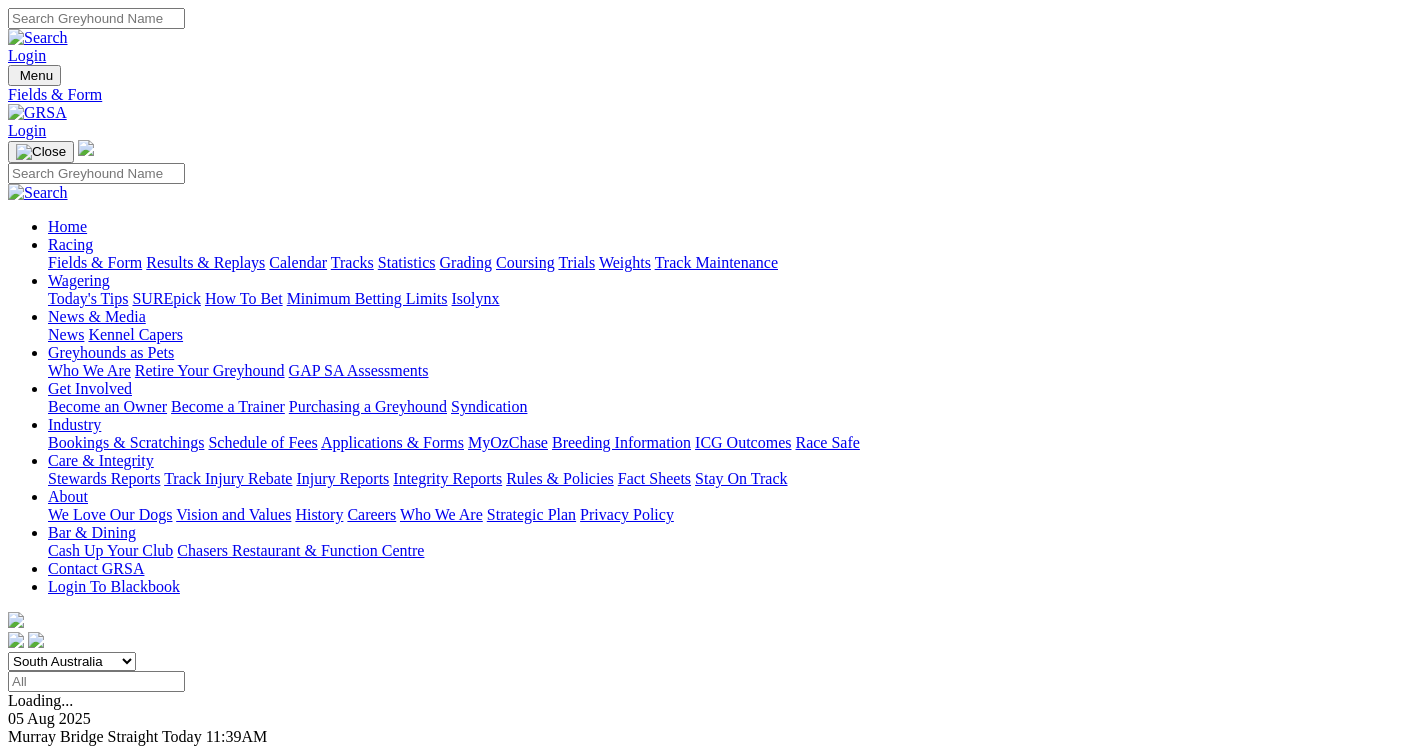 click on "Results & Replays" at bounding box center [205, 262] 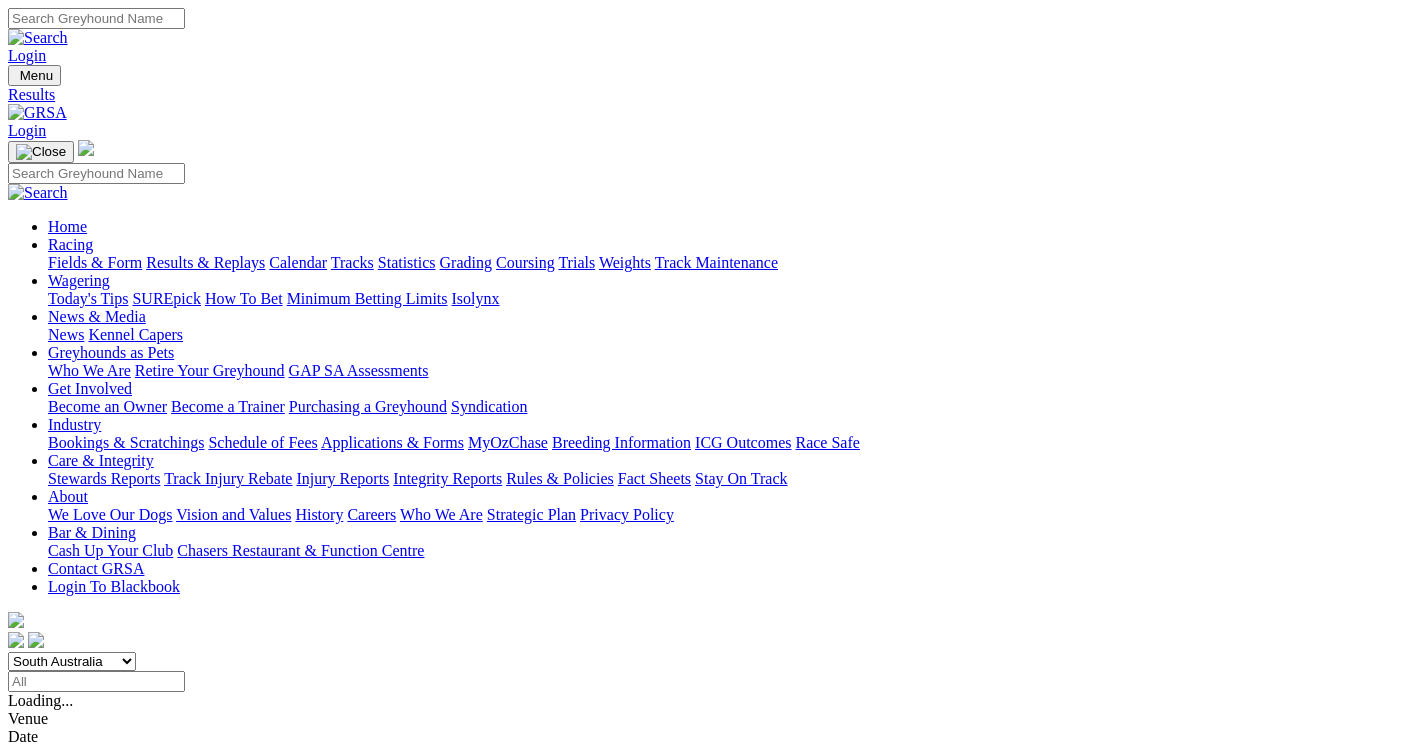 scroll, scrollTop: 0, scrollLeft: 0, axis: both 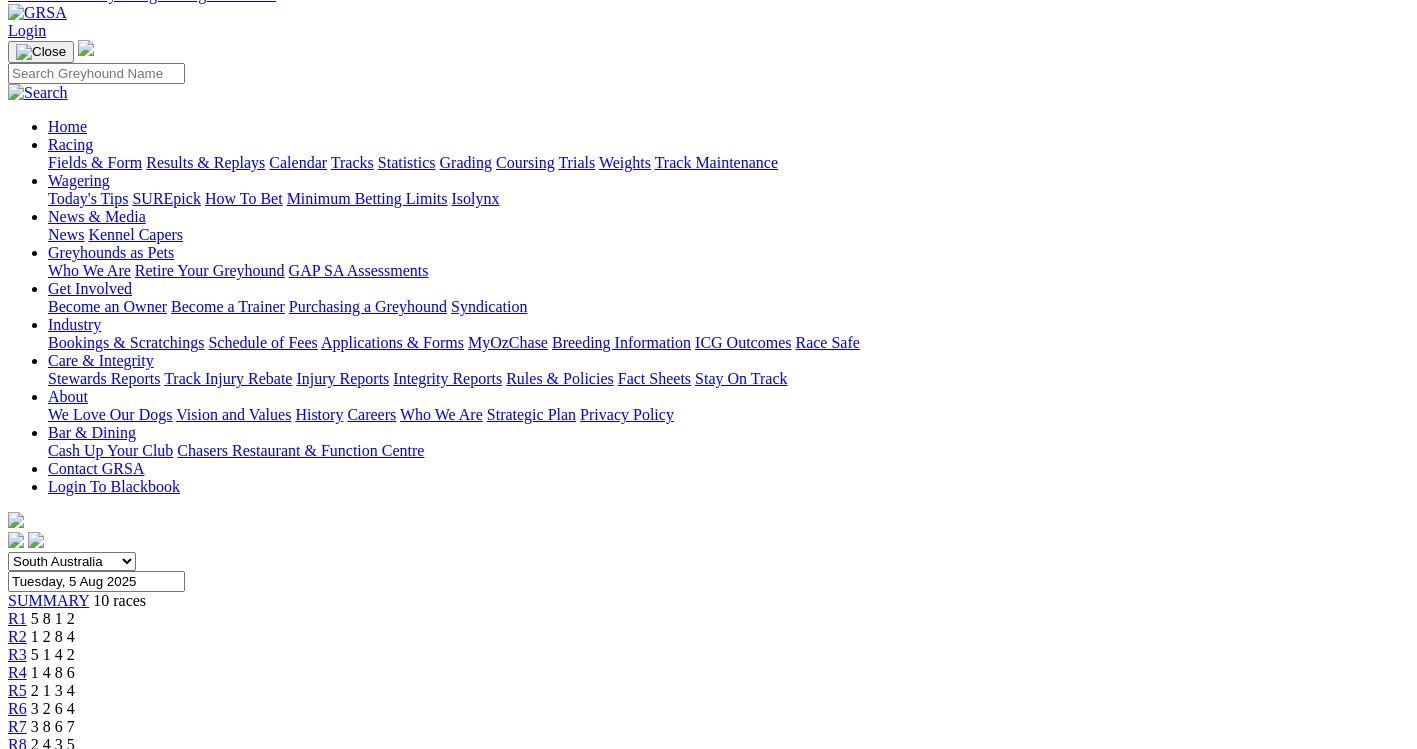 click on "2 4 3 5" at bounding box center (53, 744) 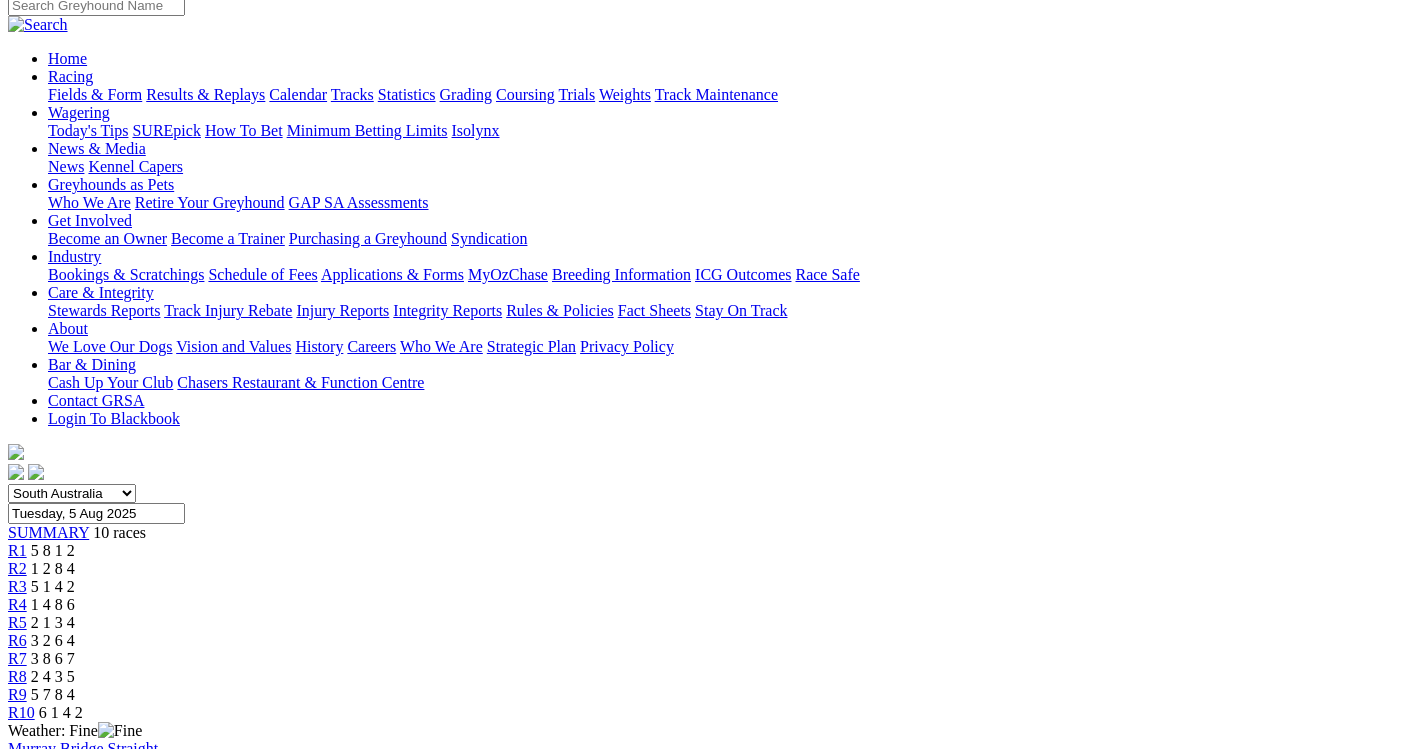 scroll, scrollTop: 0, scrollLeft: 0, axis: both 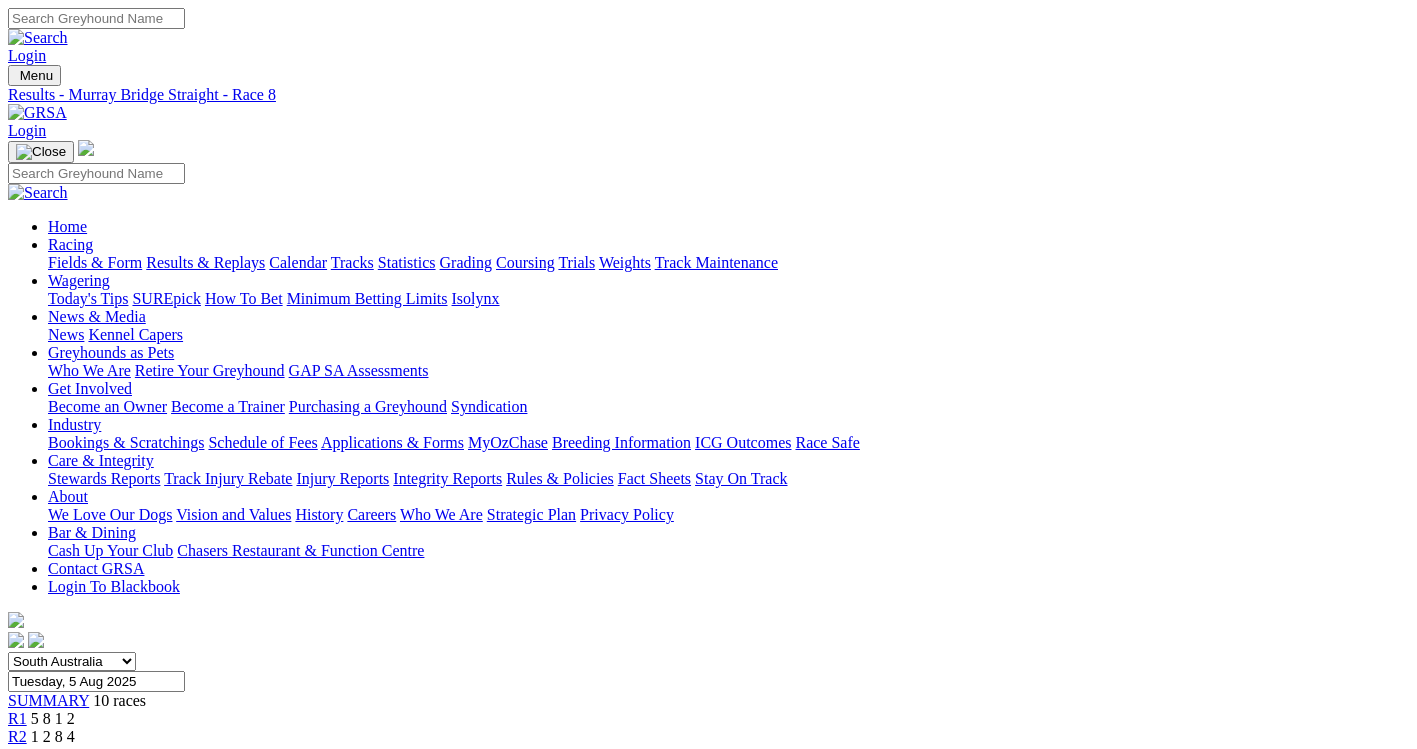 click on "5 7 8 4" at bounding box center [53, 862] 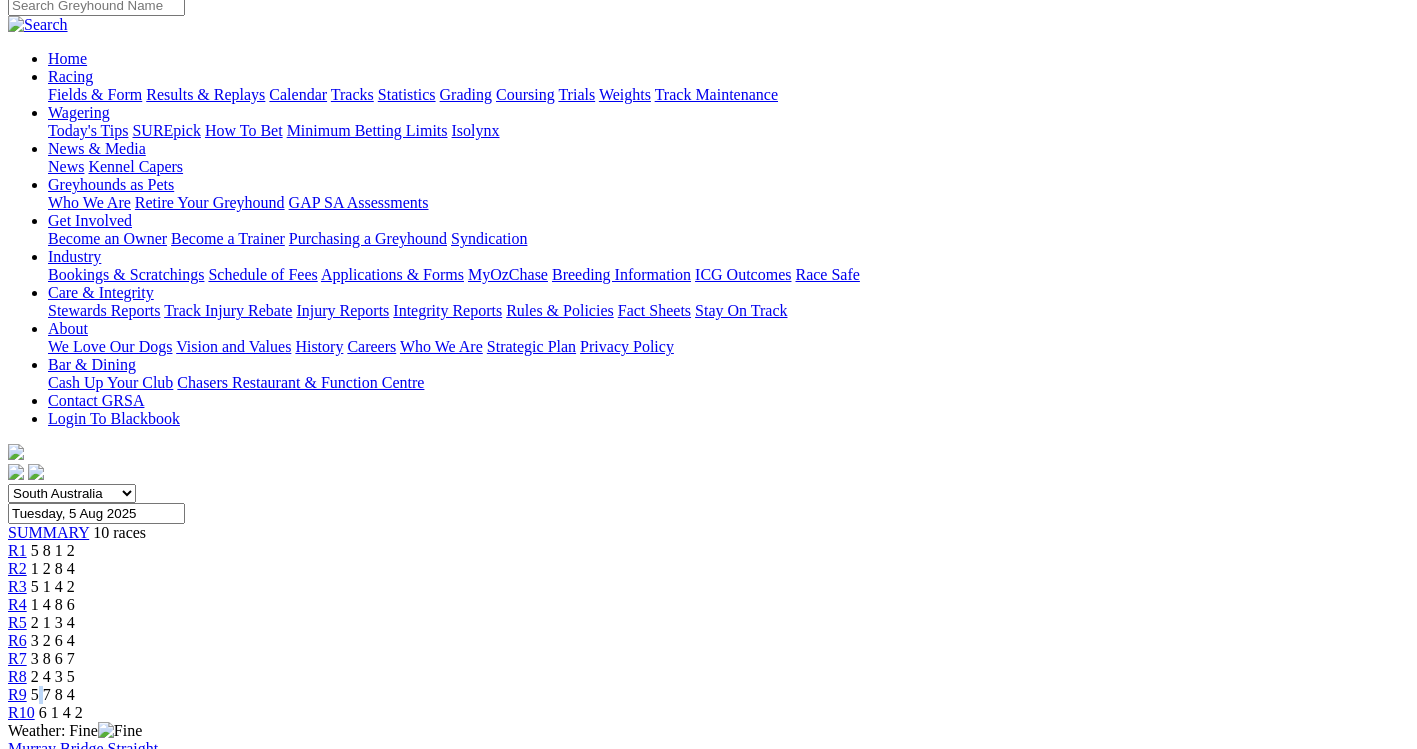 scroll, scrollTop: 0, scrollLeft: 0, axis: both 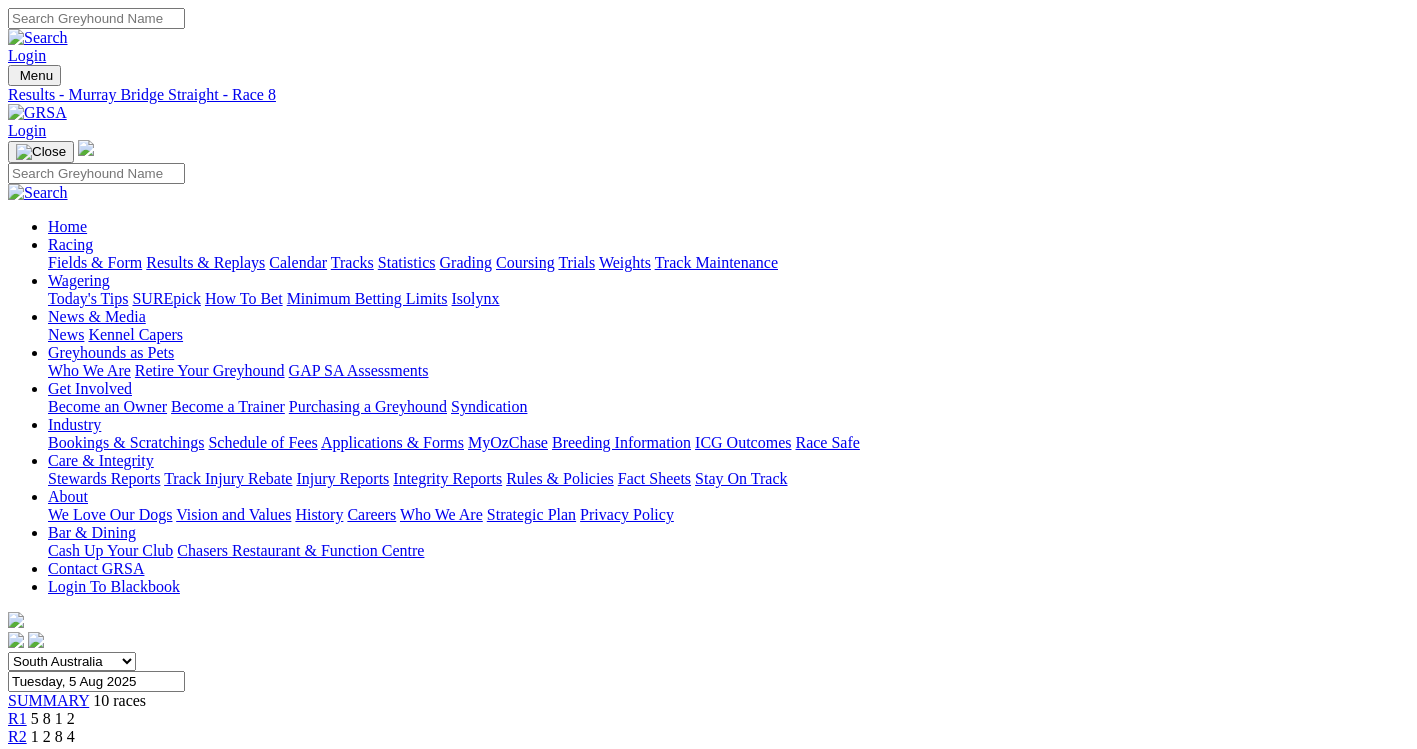 click on "5 7 8 4" at bounding box center [53, 862] 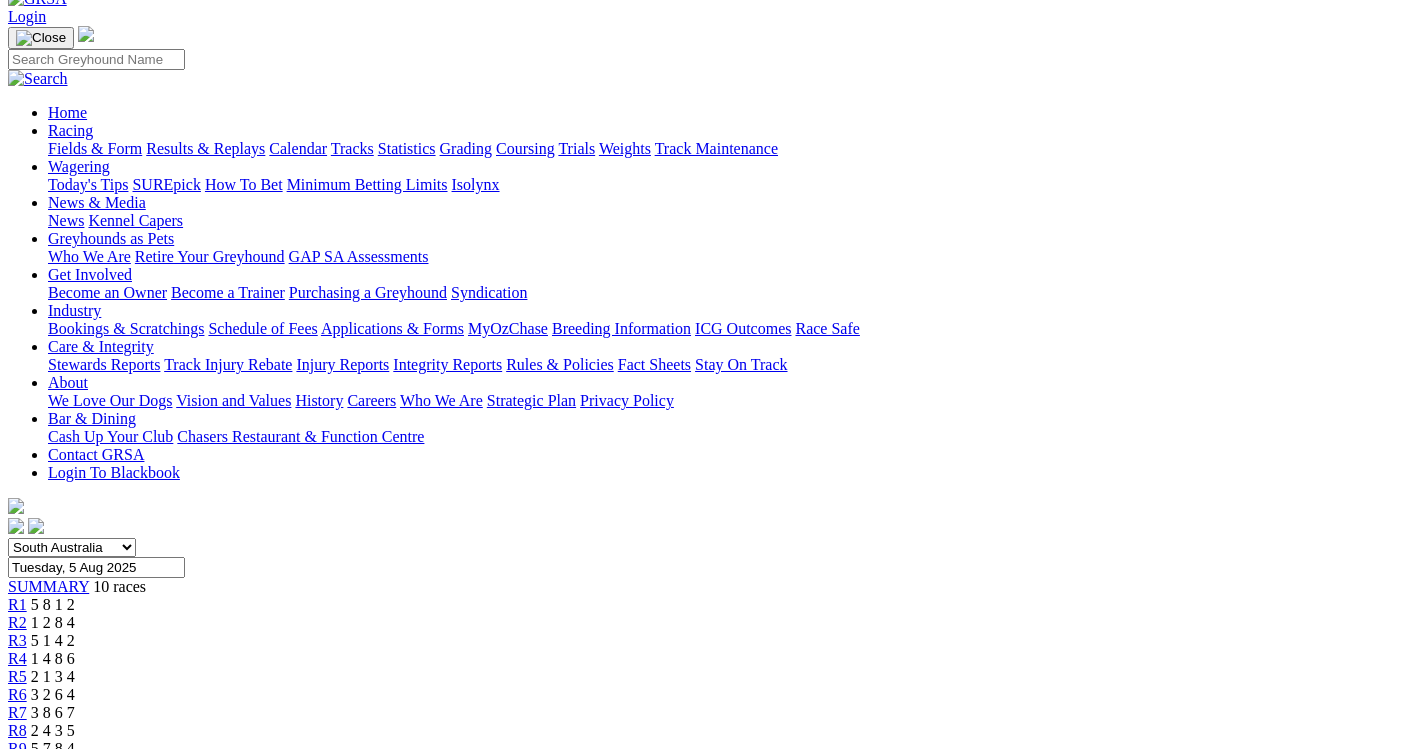scroll, scrollTop: 100, scrollLeft: 0, axis: vertical 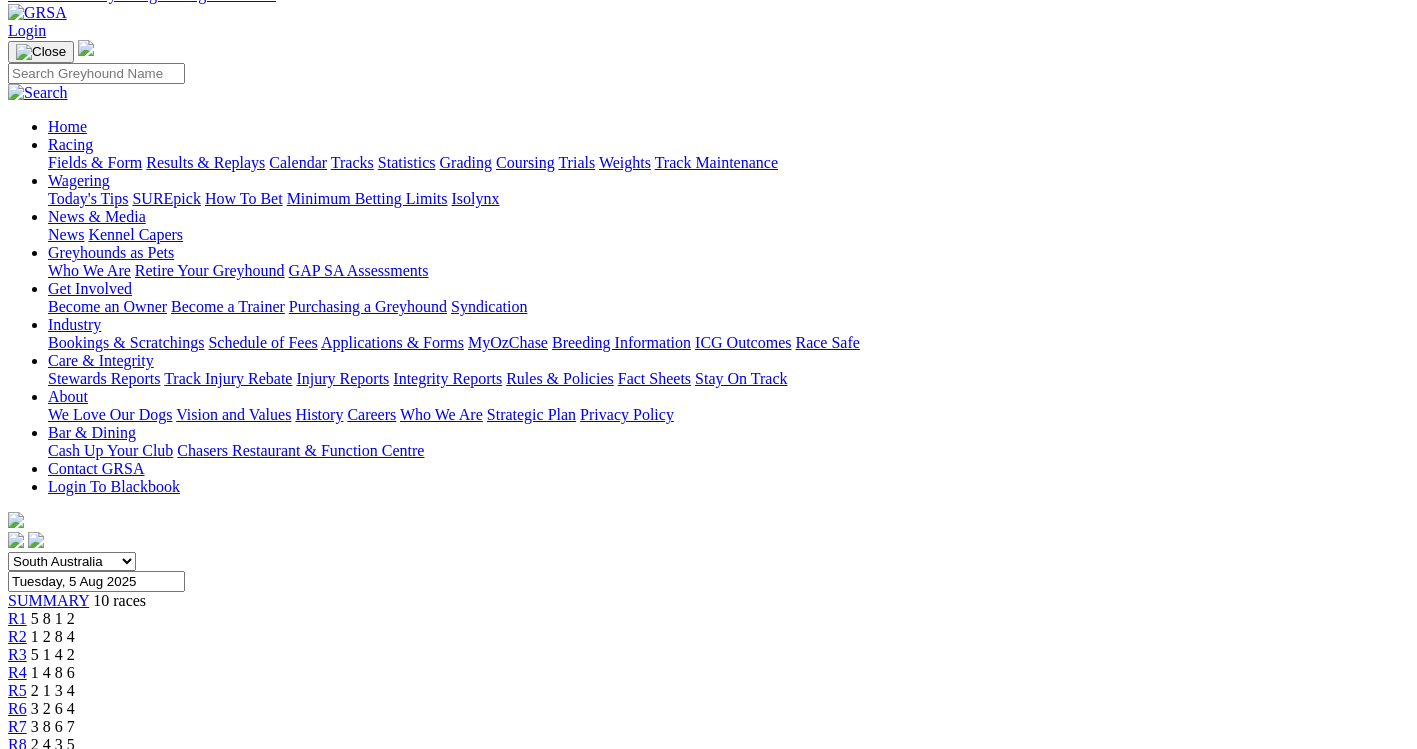 click on "R10
6 1 4 2" at bounding box center (708, 781) 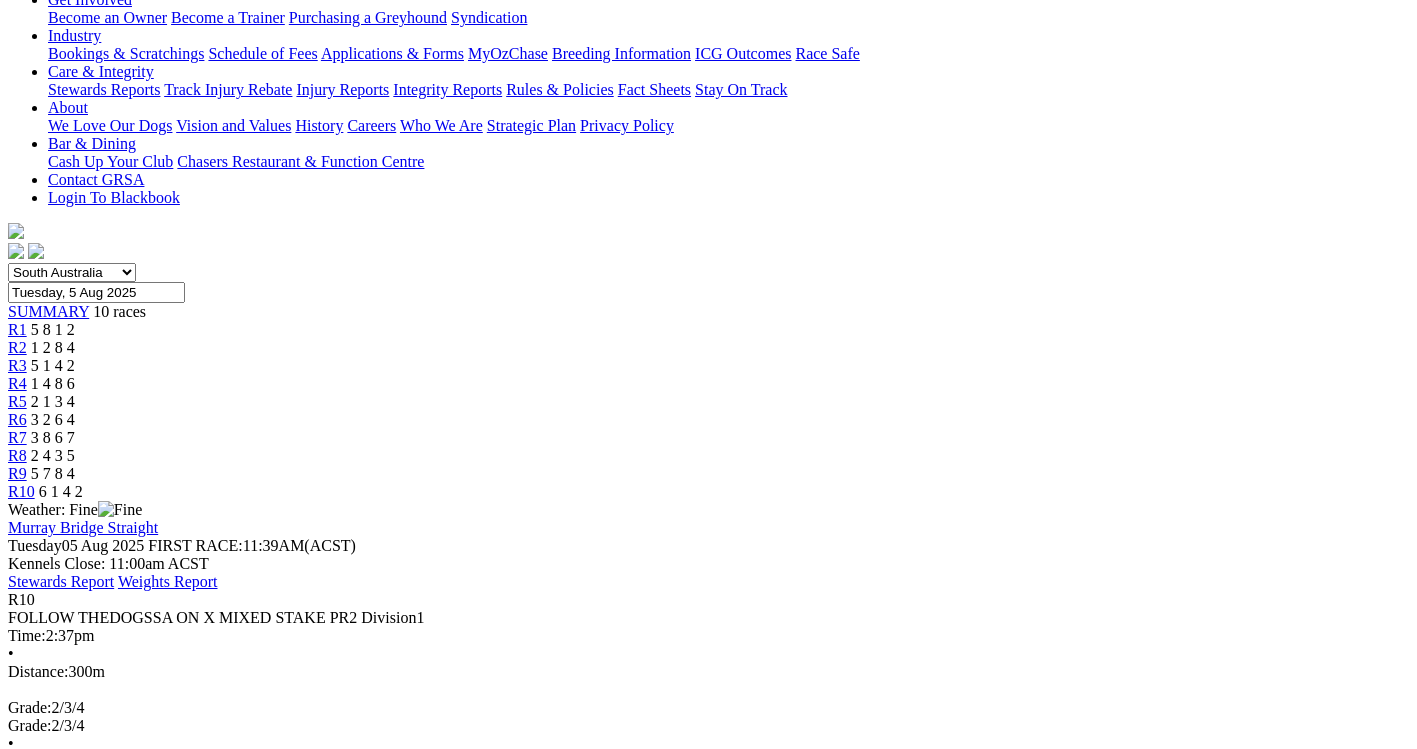 scroll, scrollTop: 400, scrollLeft: 0, axis: vertical 